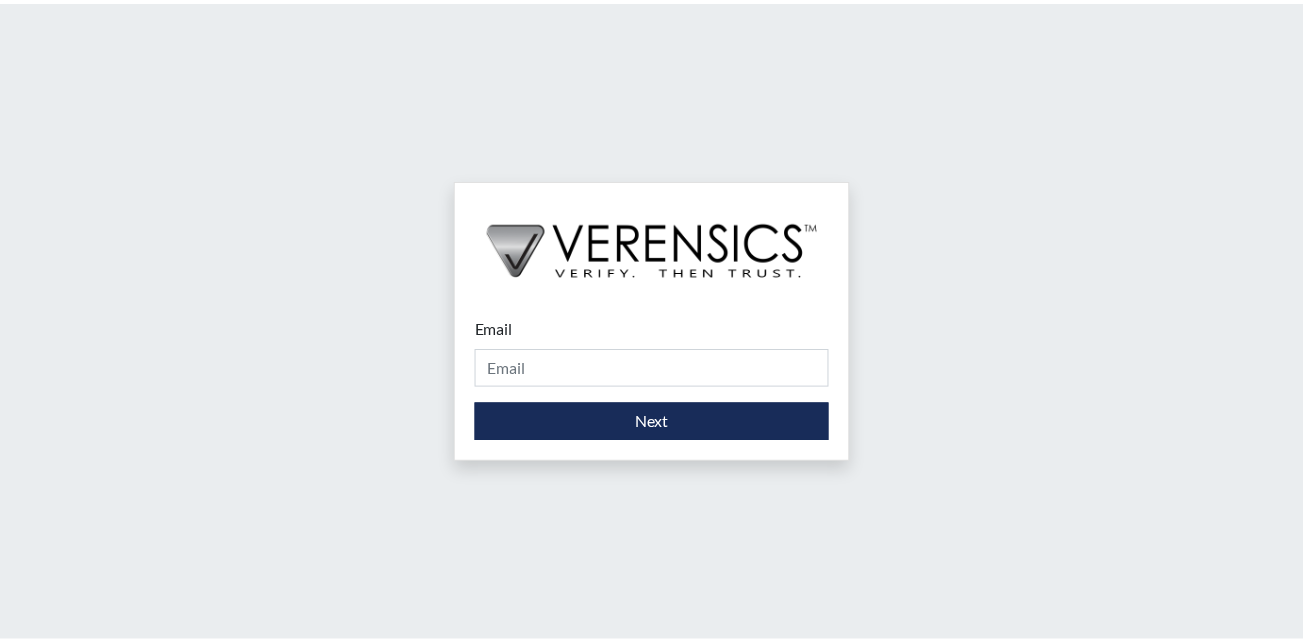 scroll, scrollTop: 0, scrollLeft: 0, axis: both 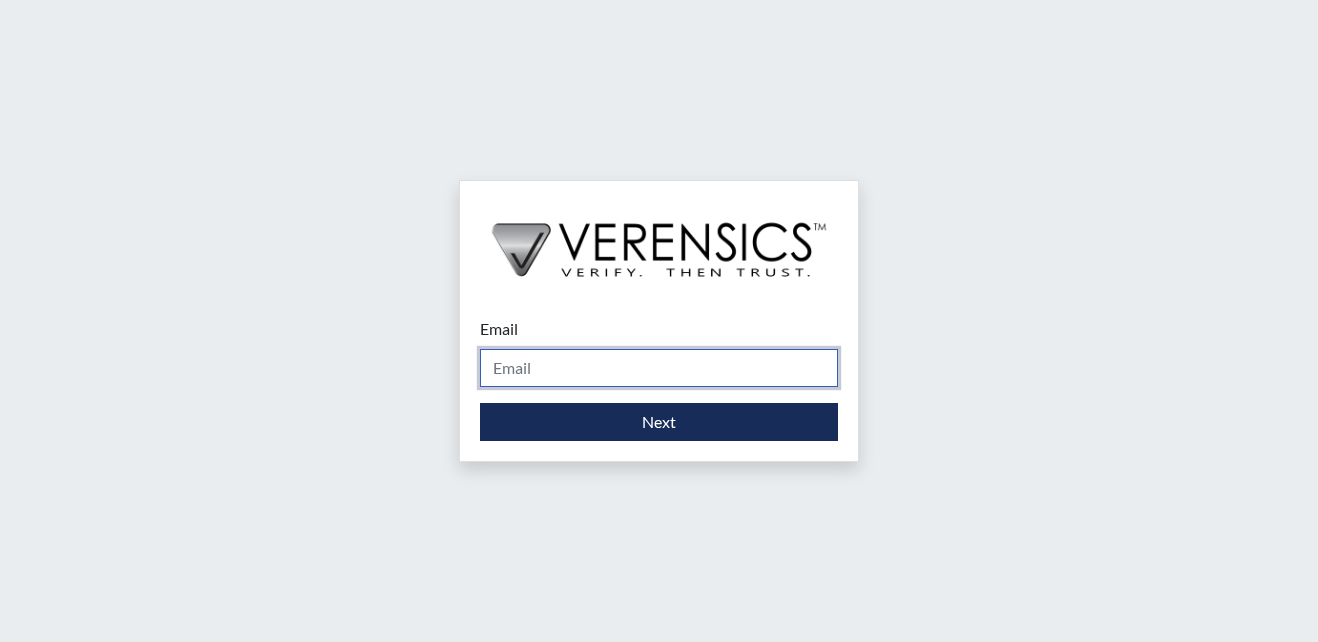 click on "Email" at bounding box center (659, 368) 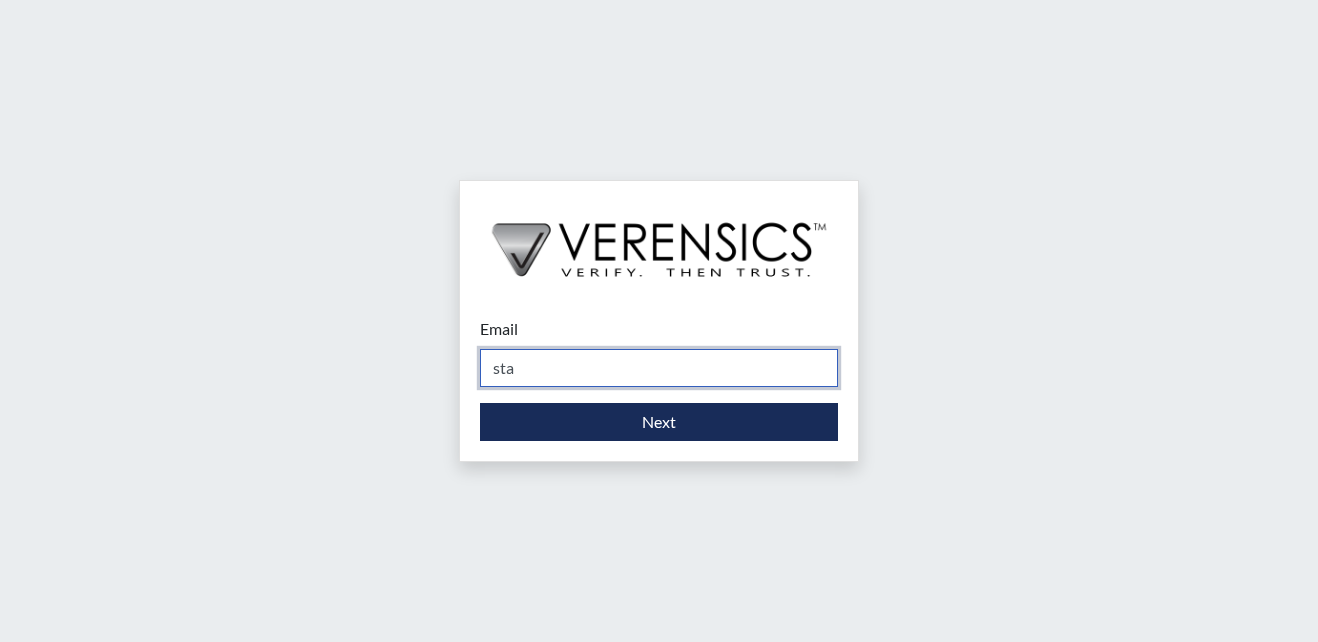 type on "[EMAIL]" 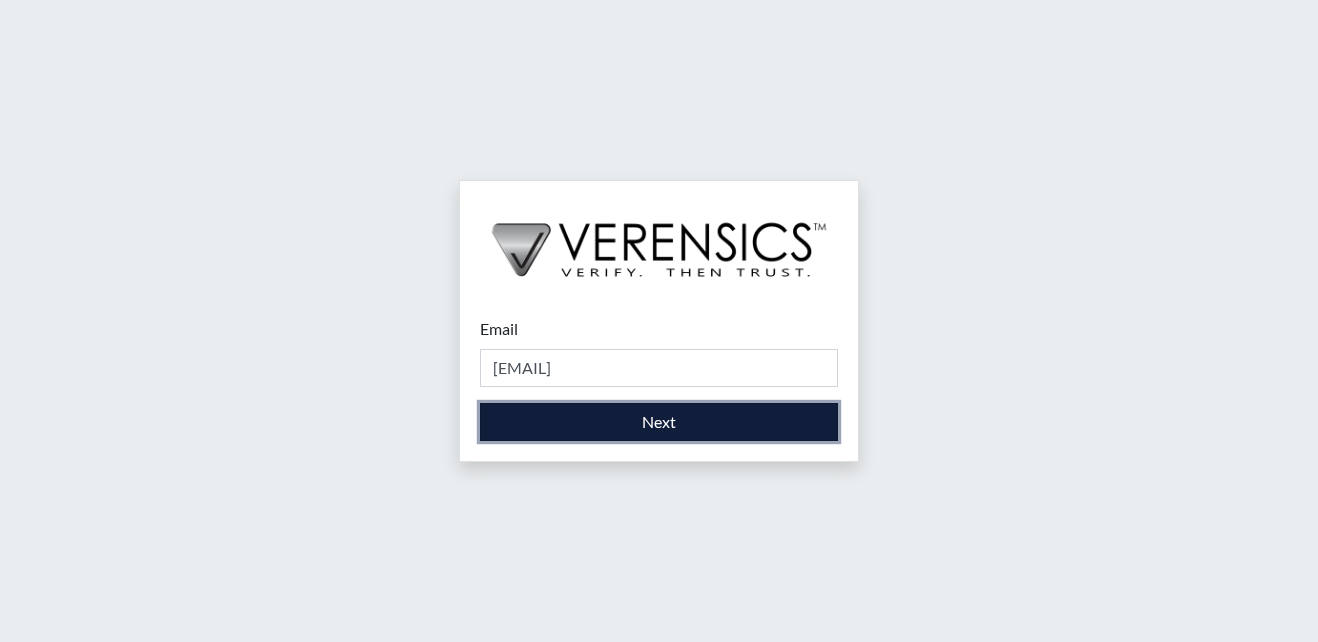 click on "Next" at bounding box center [659, 422] 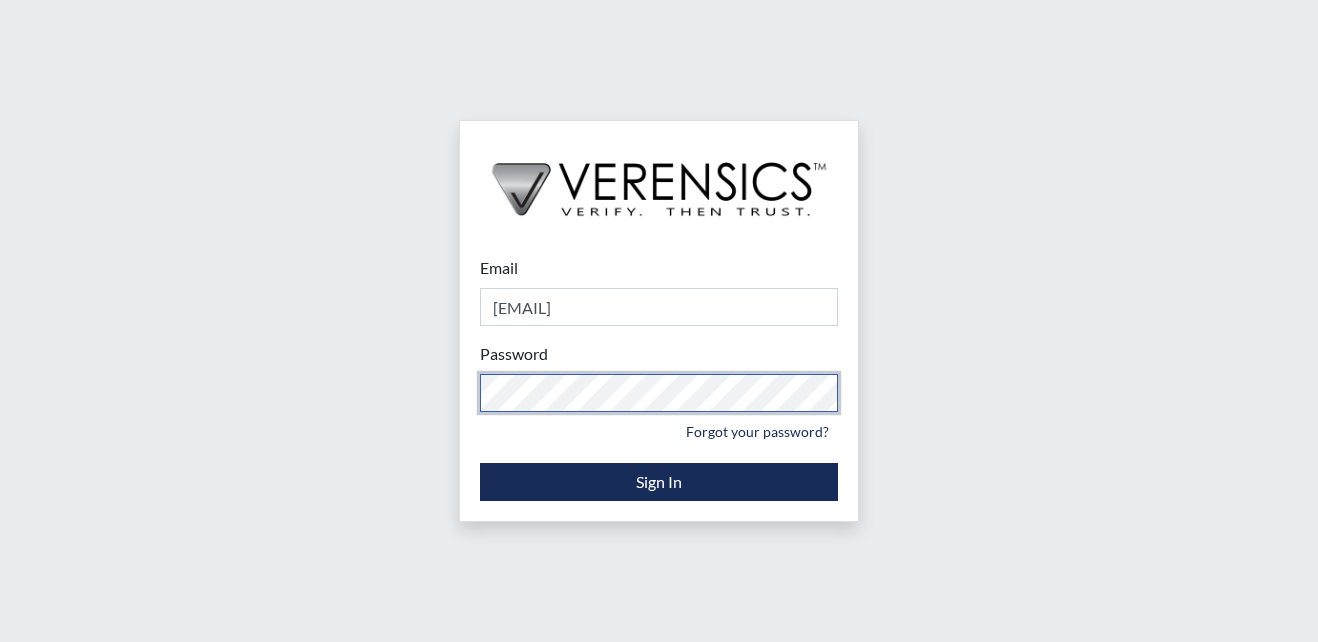 click on "Email [EMAIL] Please provide your email address. Password Please provide your password. Forgot your password? Sign In" at bounding box center (659, 321) 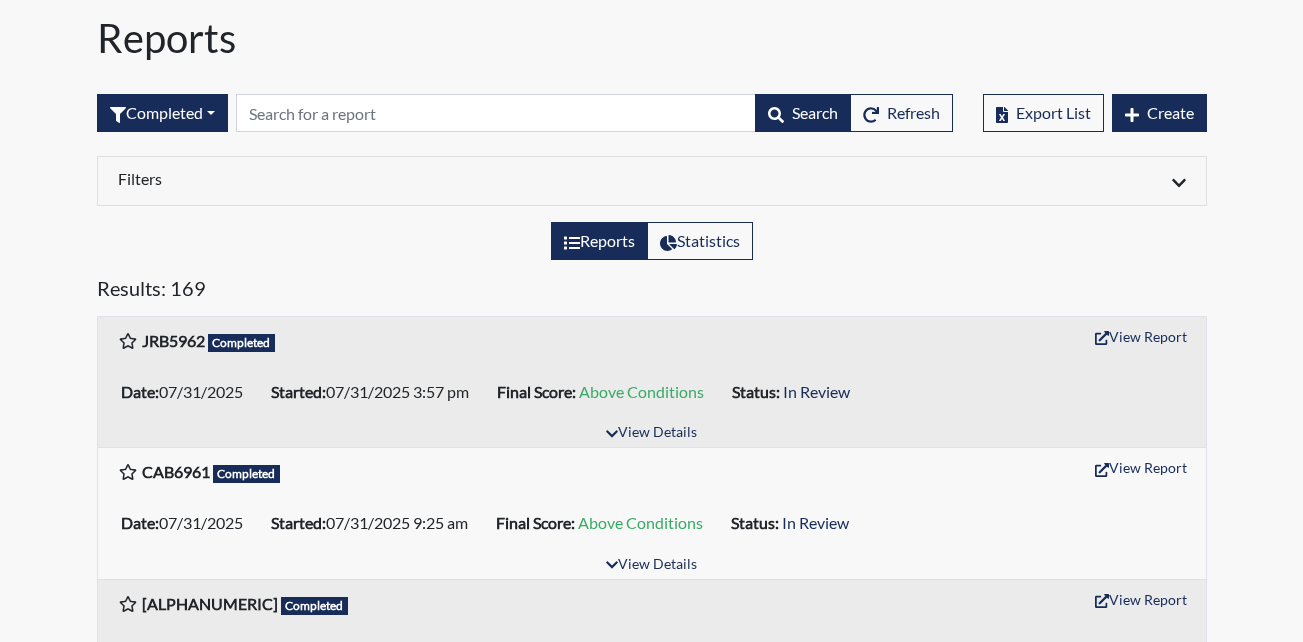 scroll, scrollTop: 100, scrollLeft: 0, axis: vertical 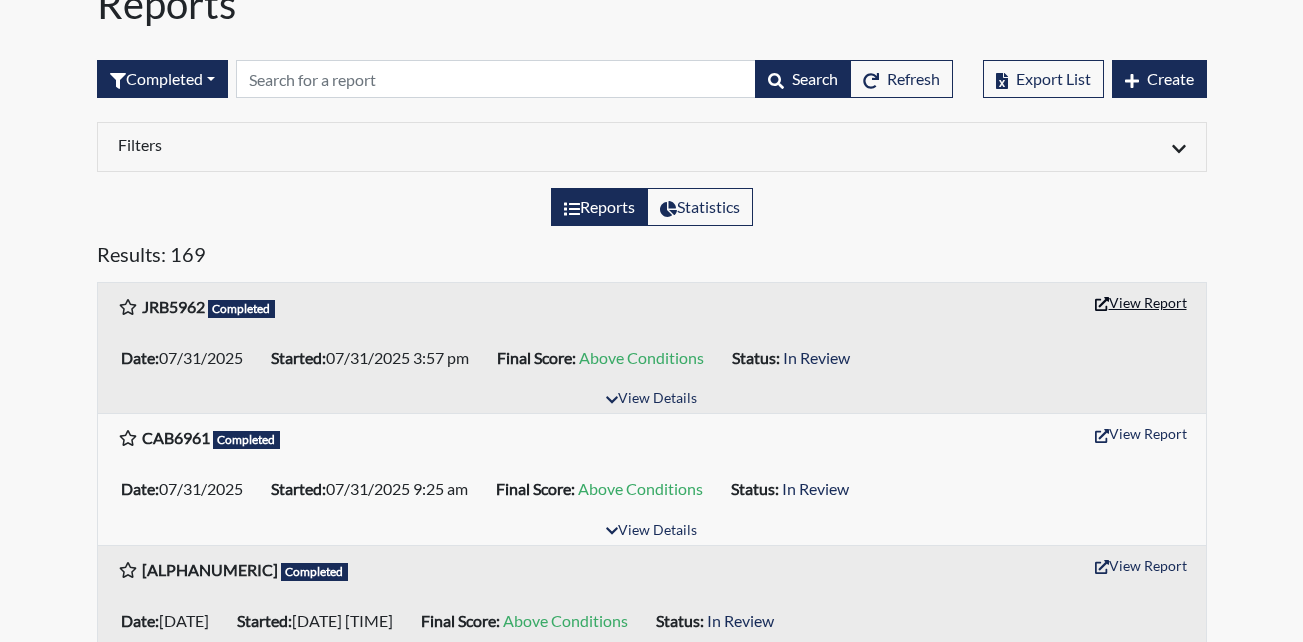 click on "View Report" at bounding box center (1141, 302) 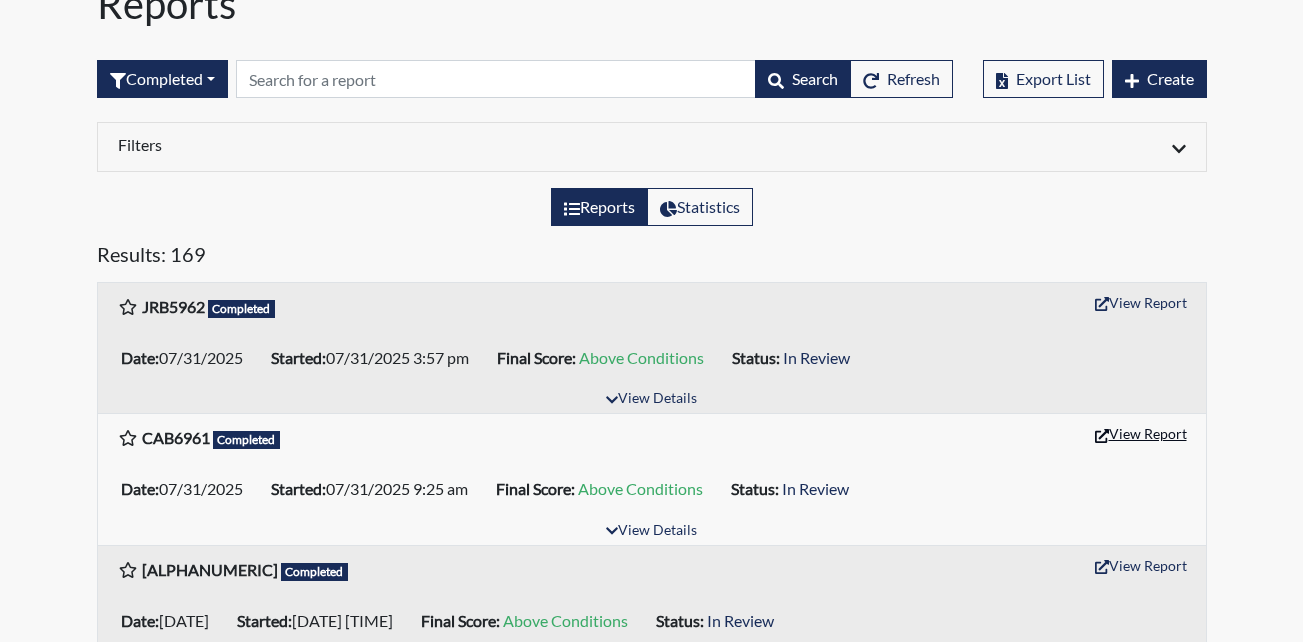 click on "View Report" at bounding box center [1141, 433] 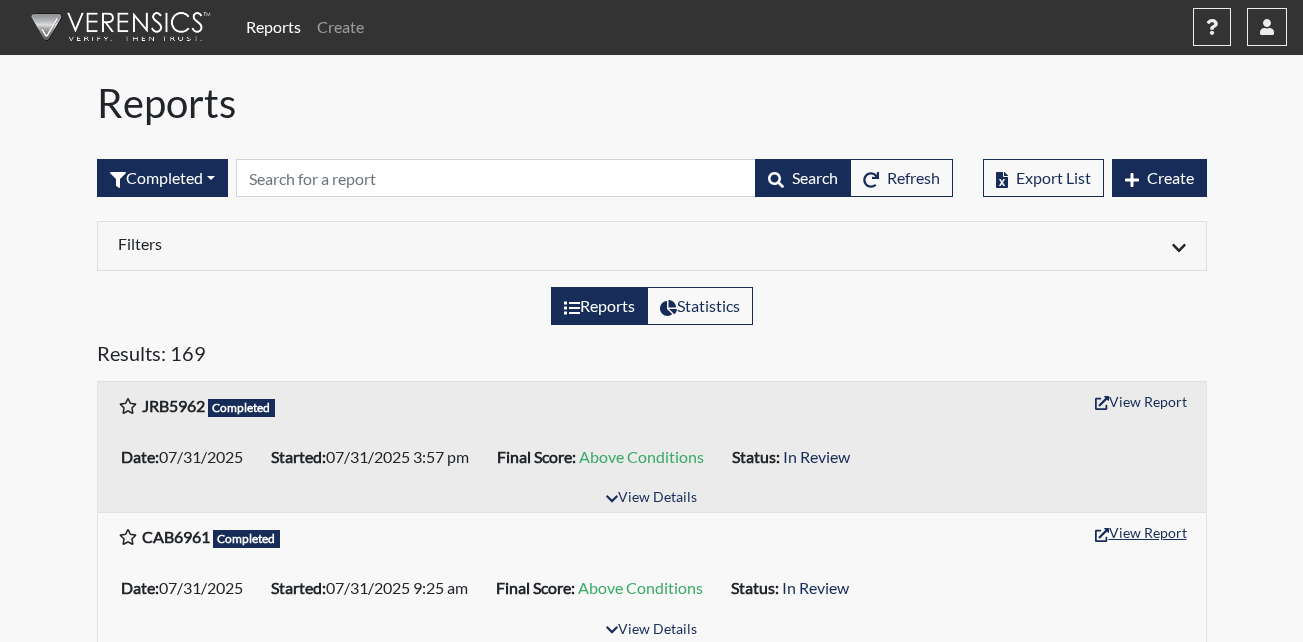 scroll, scrollTop: 0, scrollLeft: 0, axis: both 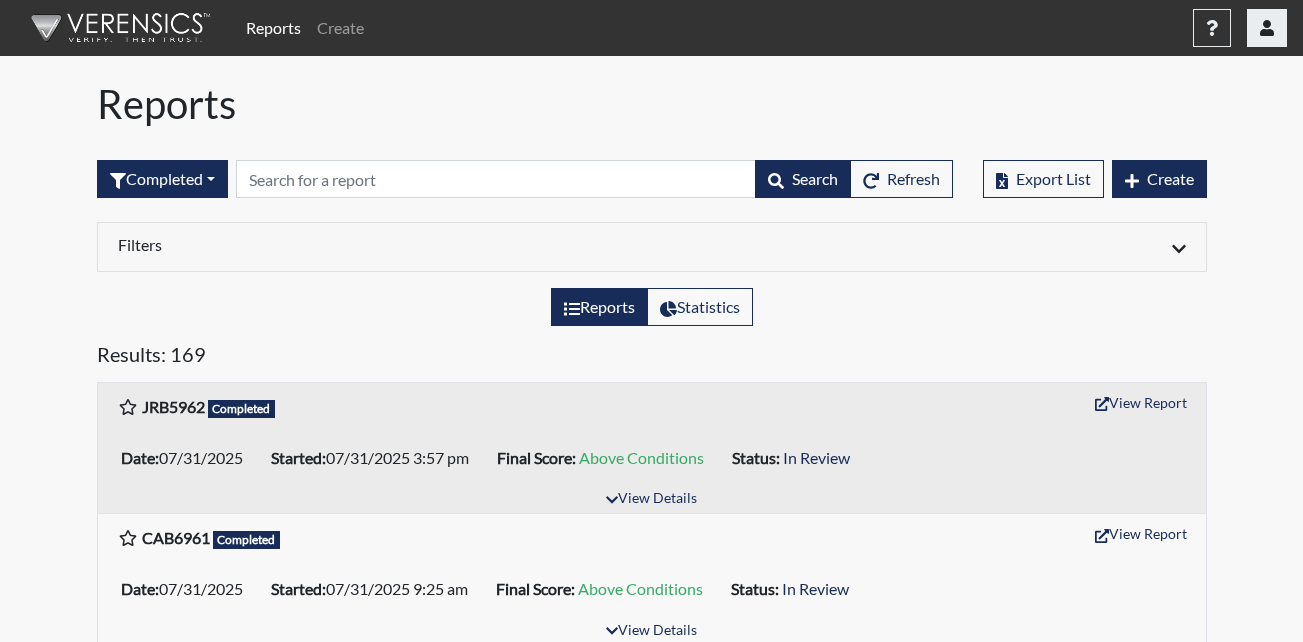 click 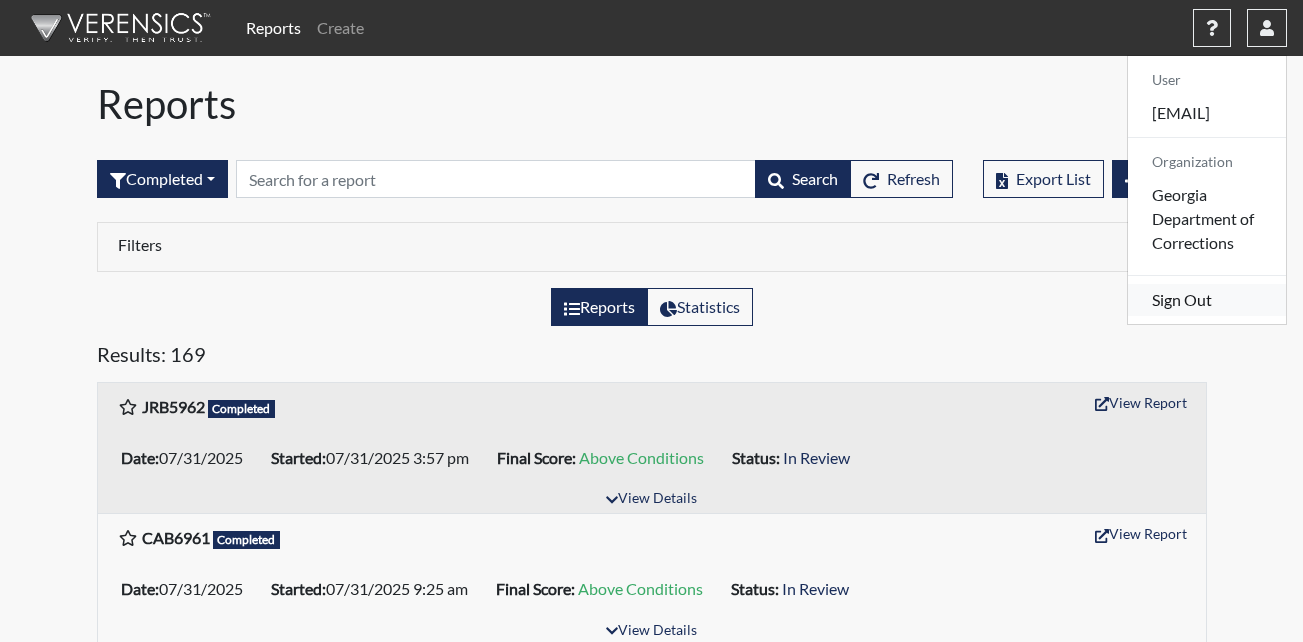 click on "Sign Out" at bounding box center (1207, 300) 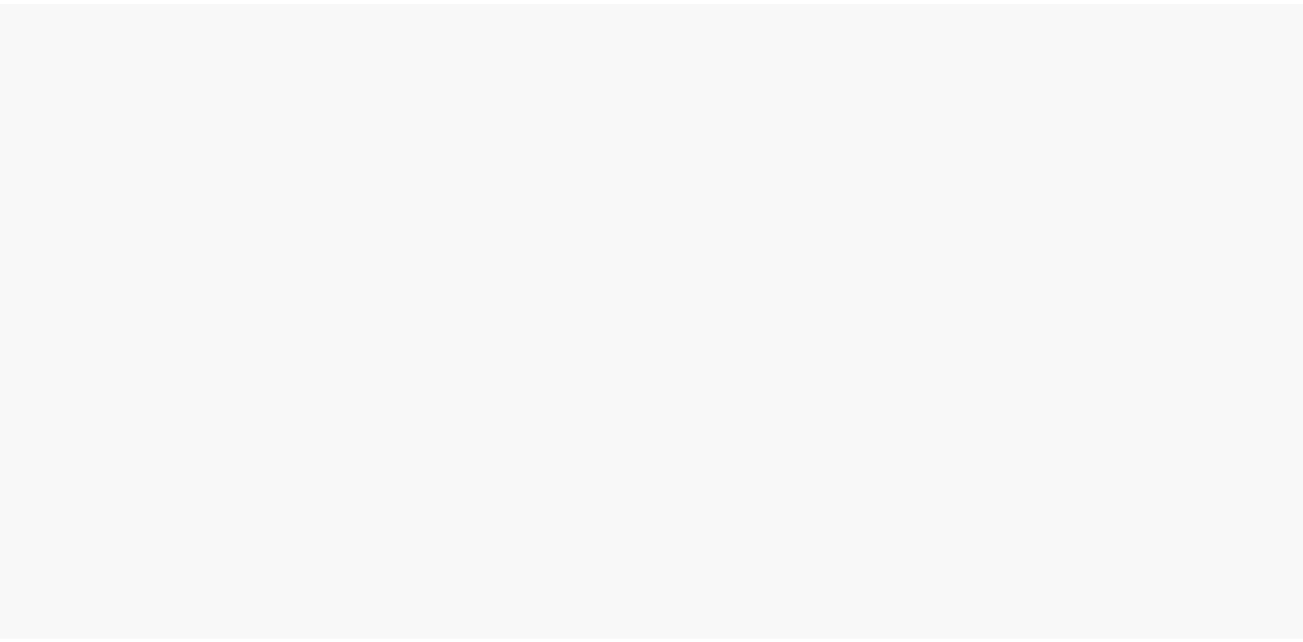 scroll, scrollTop: 0, scrollLeft: 0, axis: both 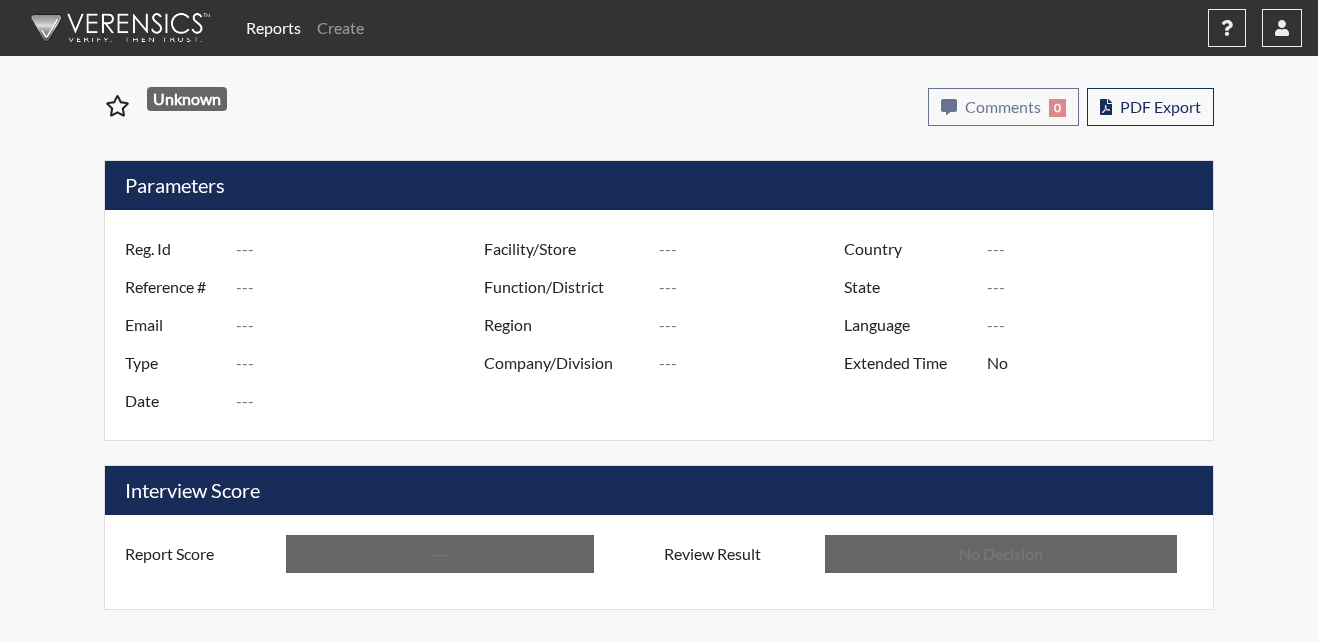 type on "JRB5962" 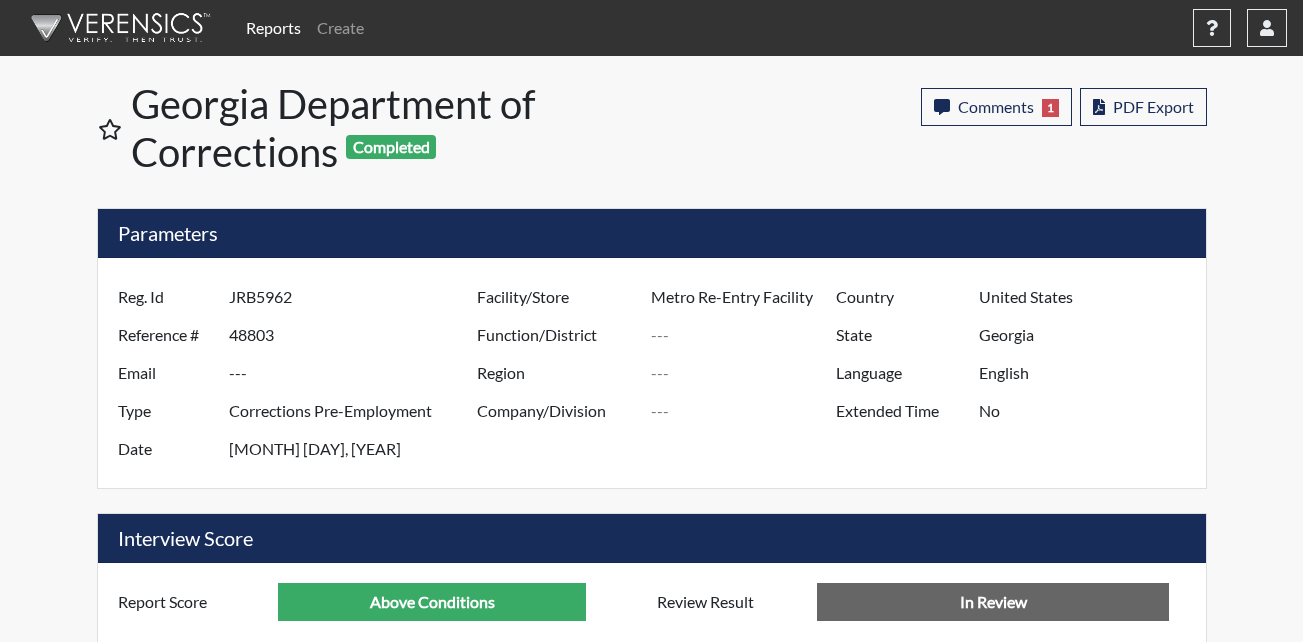 scroll, scrollTop: 999668, scrollLeft: 999169, axis: both 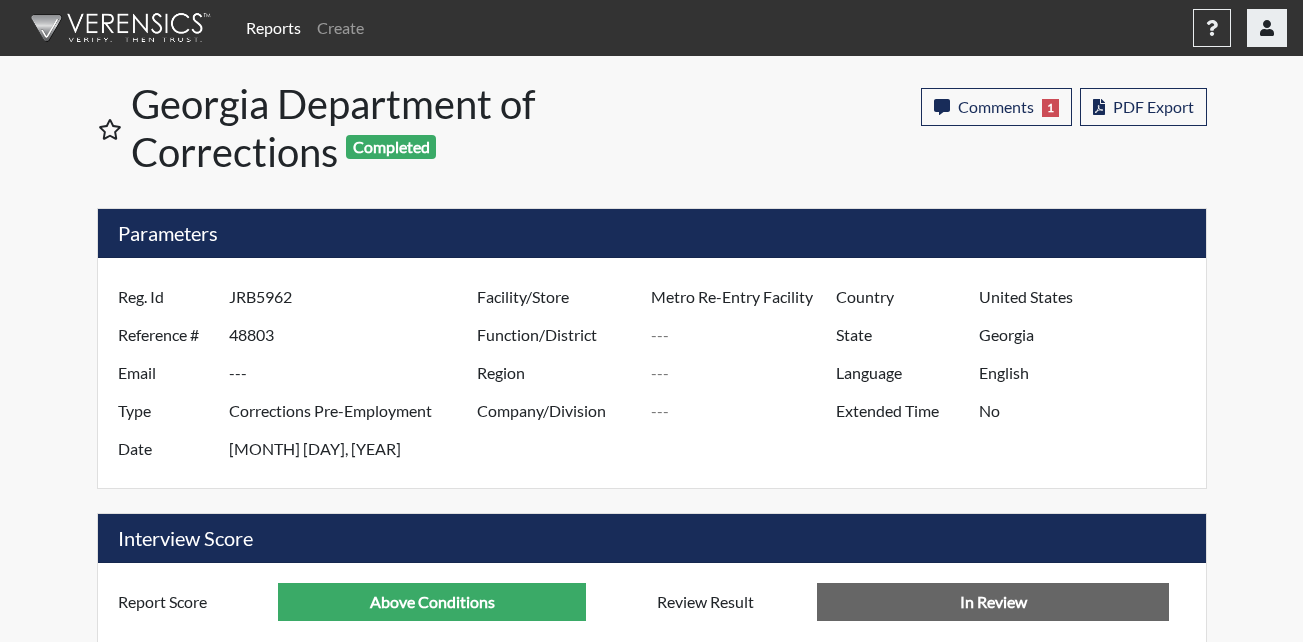 click at bounding box center [1267, 28] 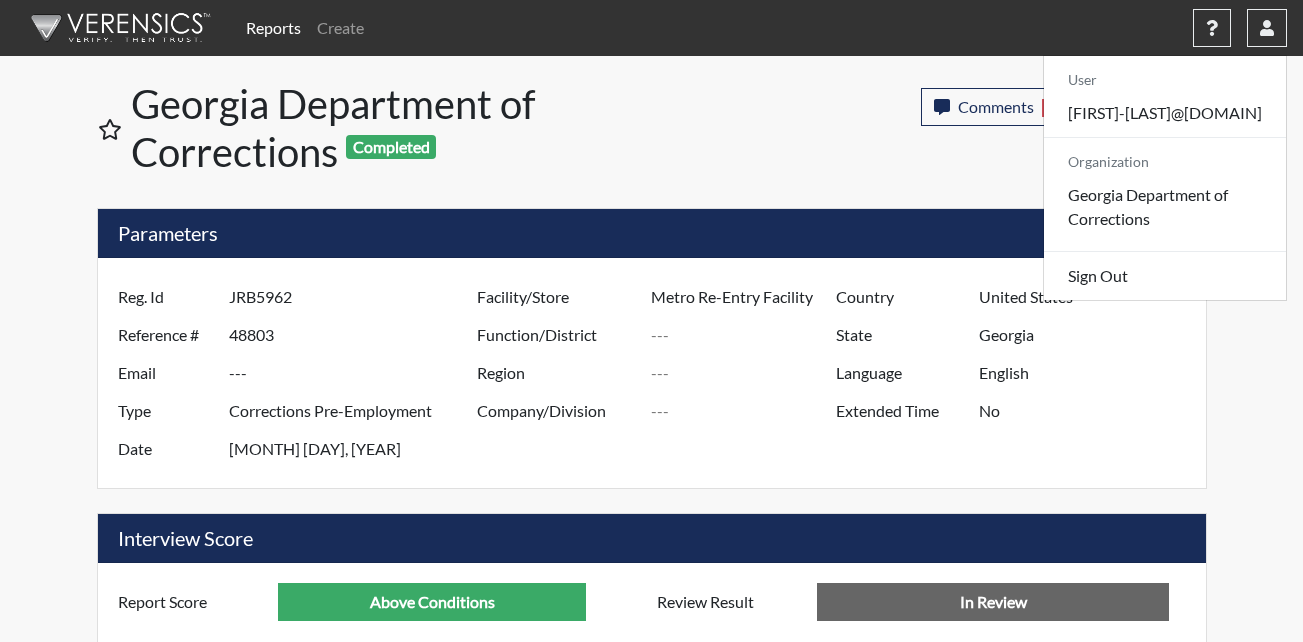 click on "Comments 1 report Comments × Add Comment: Save Comment Questions have been reviewed, and answers were updated on 8/1/25 N. Brown Nicky Brown on August 1st 2025, 9:41:45 am Close PDF Export" at bounding box center (945, 132) 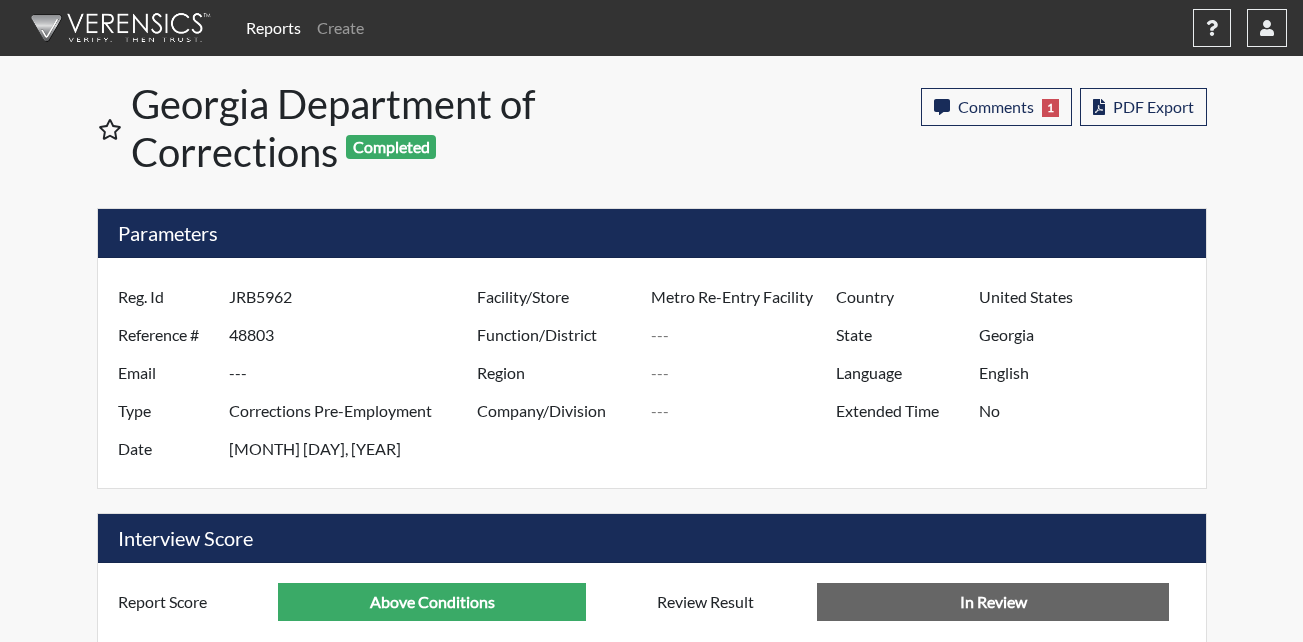 scroll, scrollTop: 999668, scrollLeft: 999169, axis: both 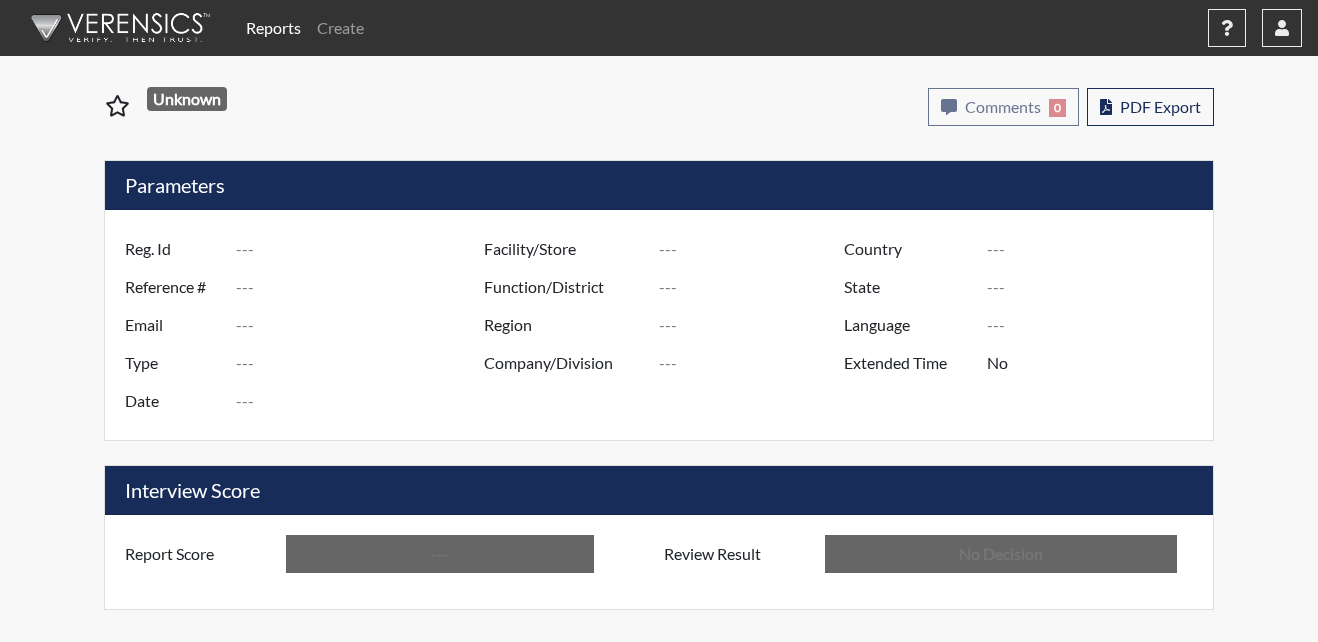 type on "CAB6961" 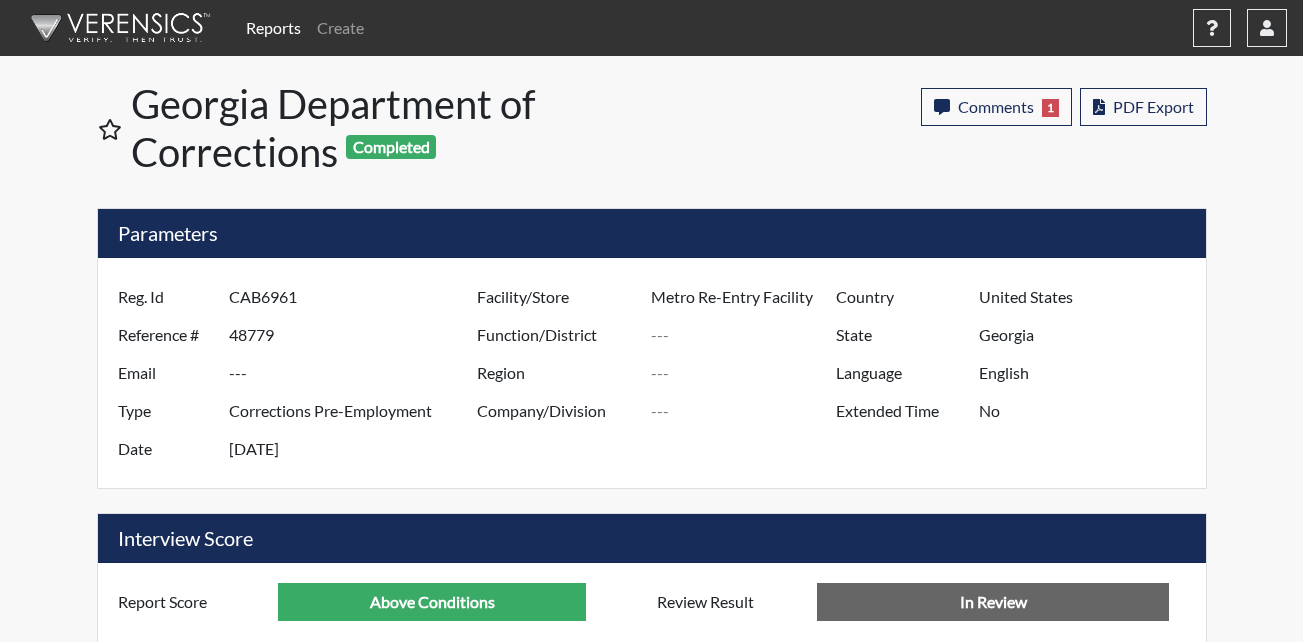 scroll, scrollTop: 999668, scrollLeft: 999169, axis: both 